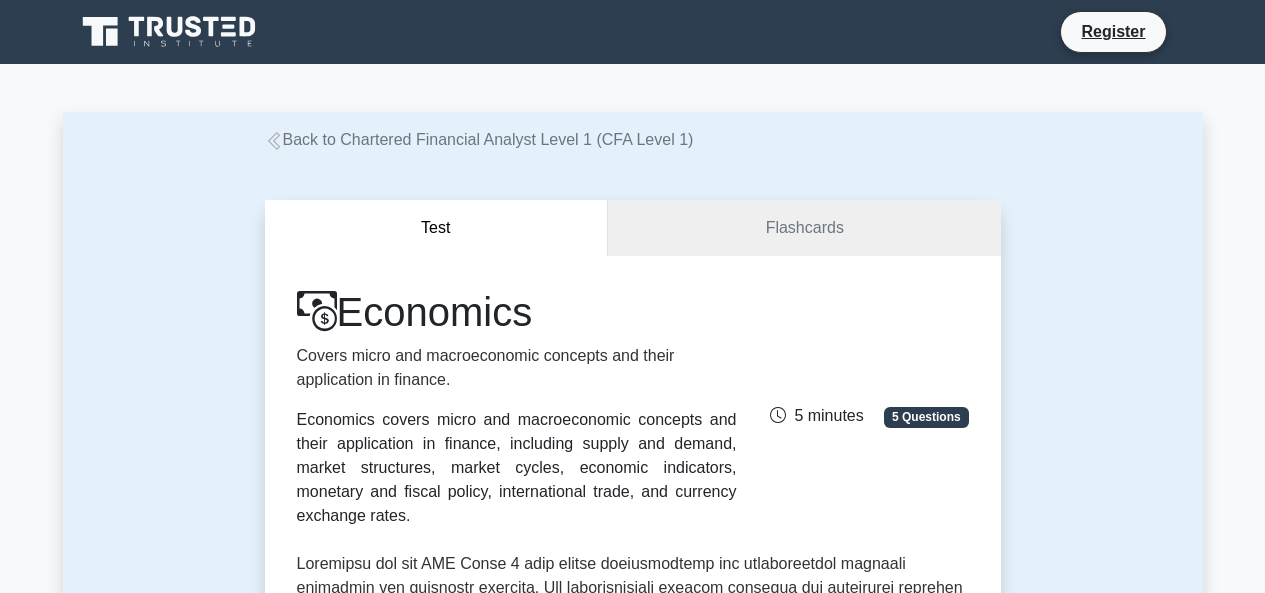 scroll, scrollTop: 0, scrollLeft: 0, axis: both 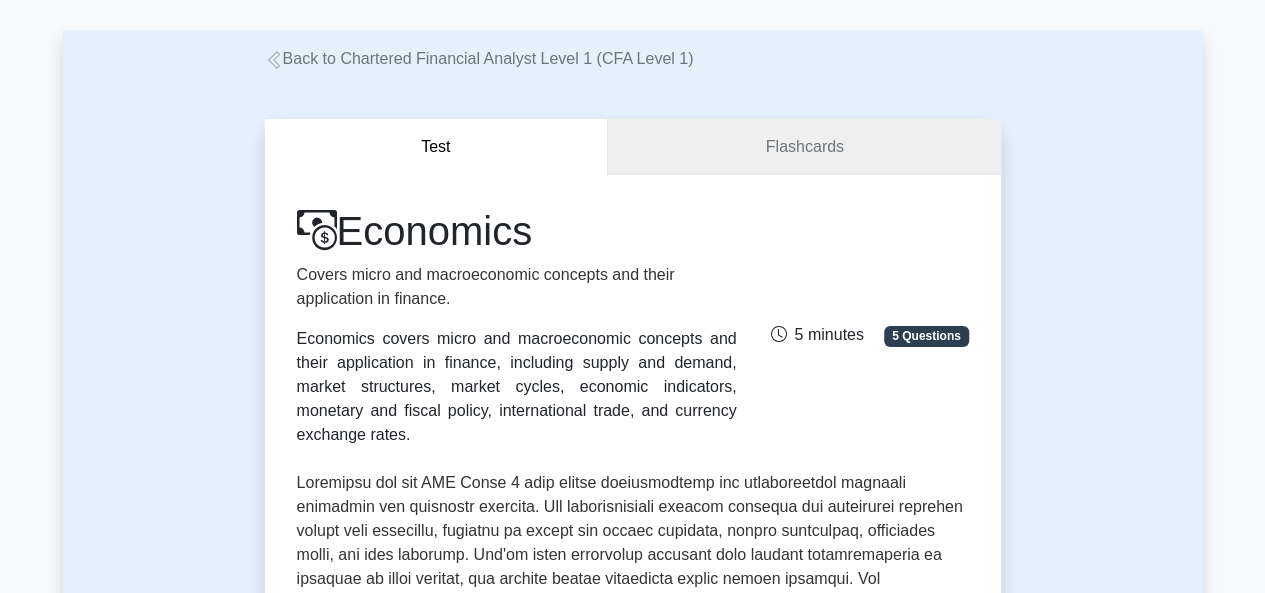 click on "Test
Flashcards
Economics
Covers micro and macroeconomic concepts and their application in finance.
Economics covers micro and macroeconomic concepts and their application in finance, including supply and demand, market structures, market cycles, economic indicators, monetary and fiscal policy, international trade, and currency exchange rates." at bounding box center [633, 654] 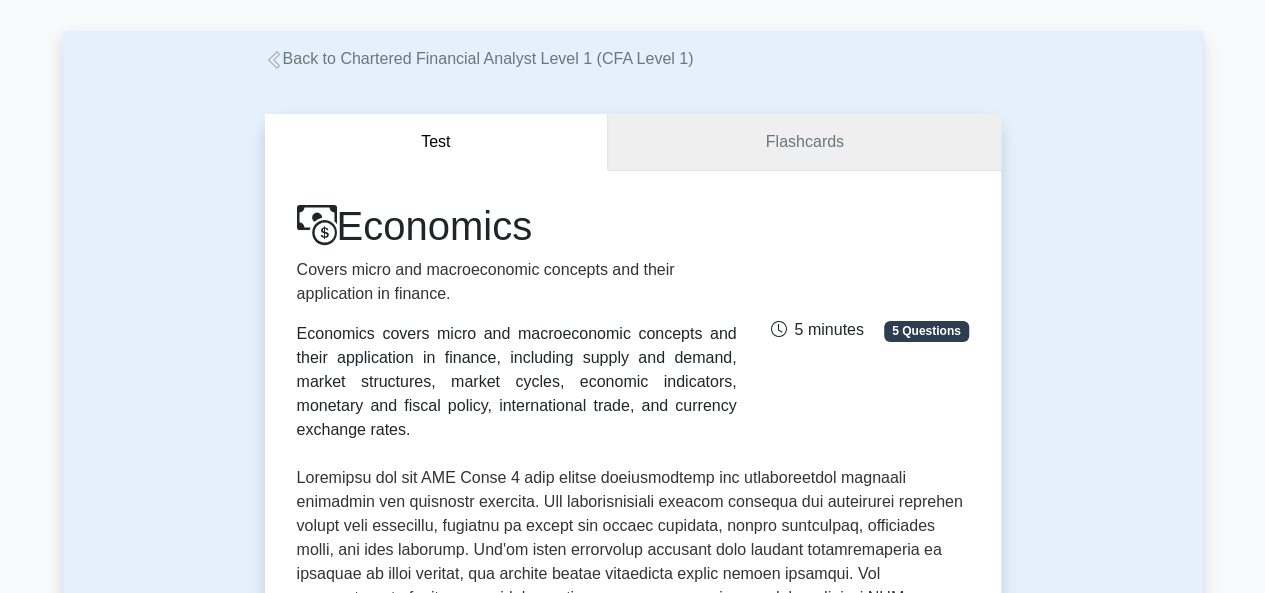click on "Flashcards" at bounding box center [804, 142] 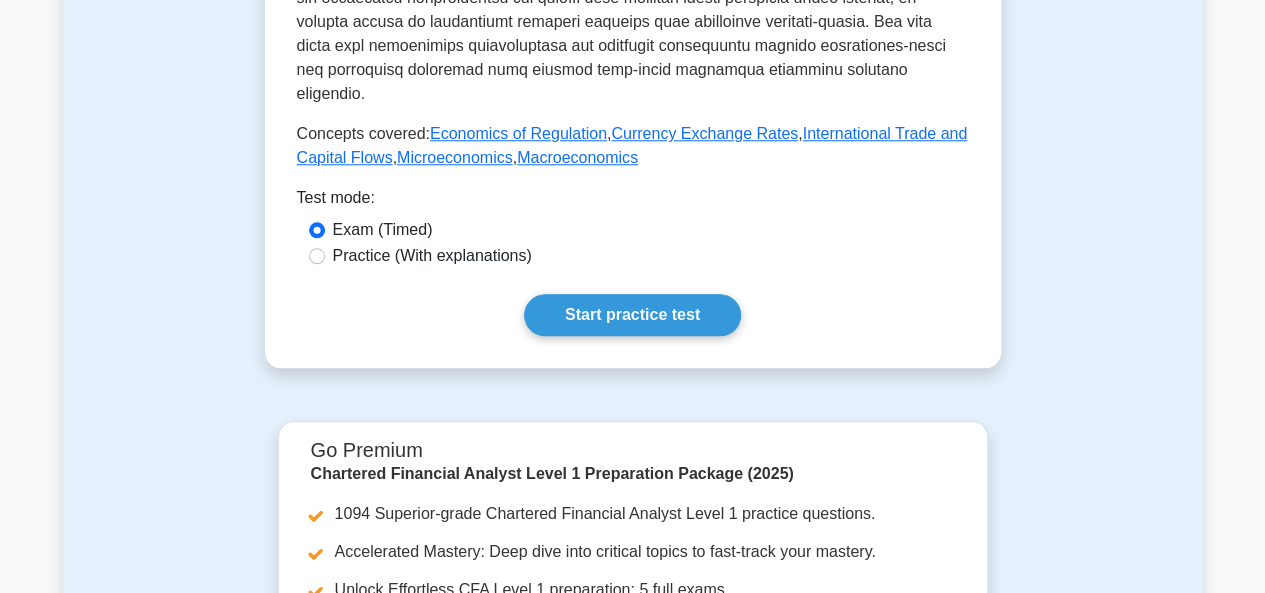 scroll, scrollTop: 899, scrollLeft: 0, axis: vertical 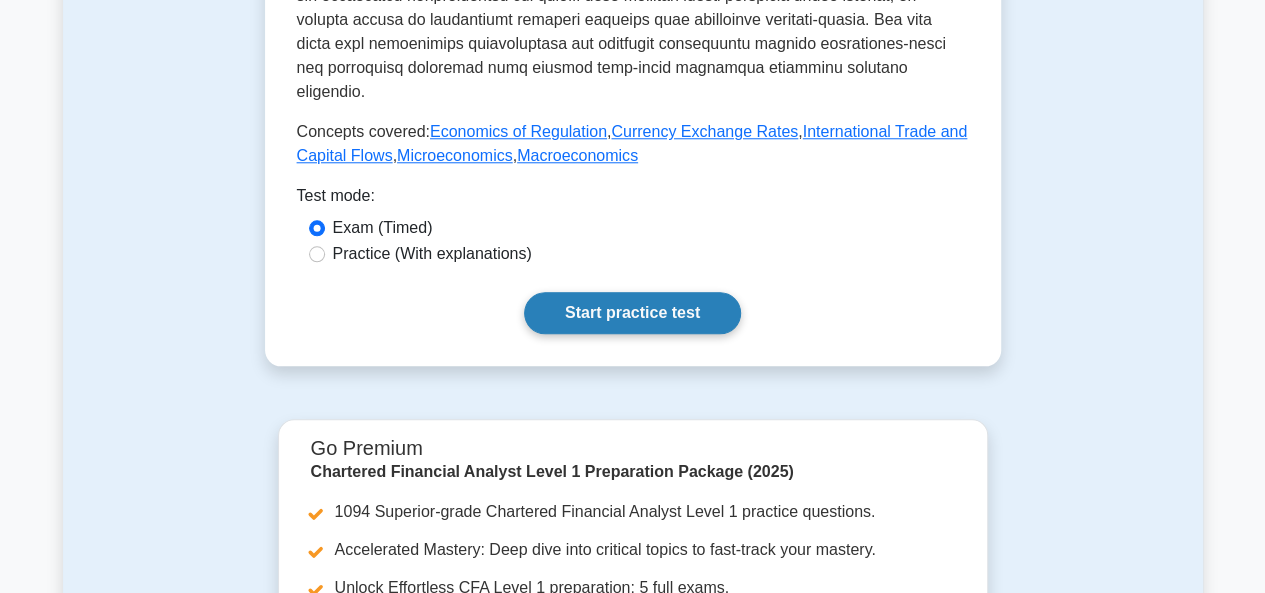 click on "Start practice test" at bounding box center (632, 313) 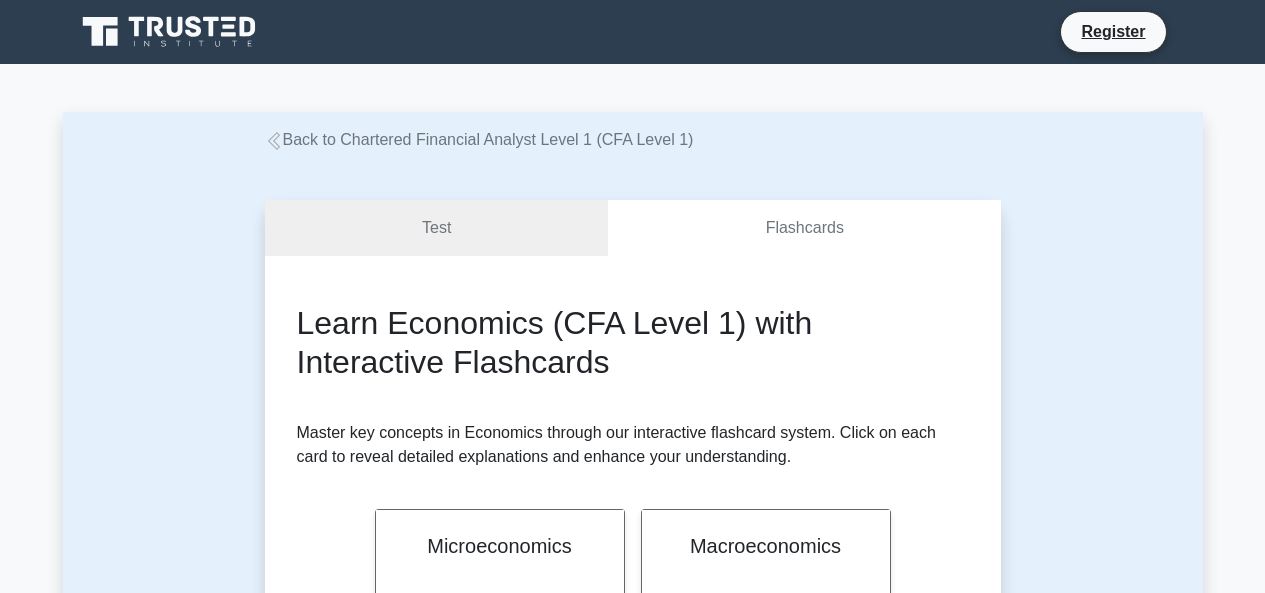scroll, scrollTop: 0, scrollLeft: 0, axis: both 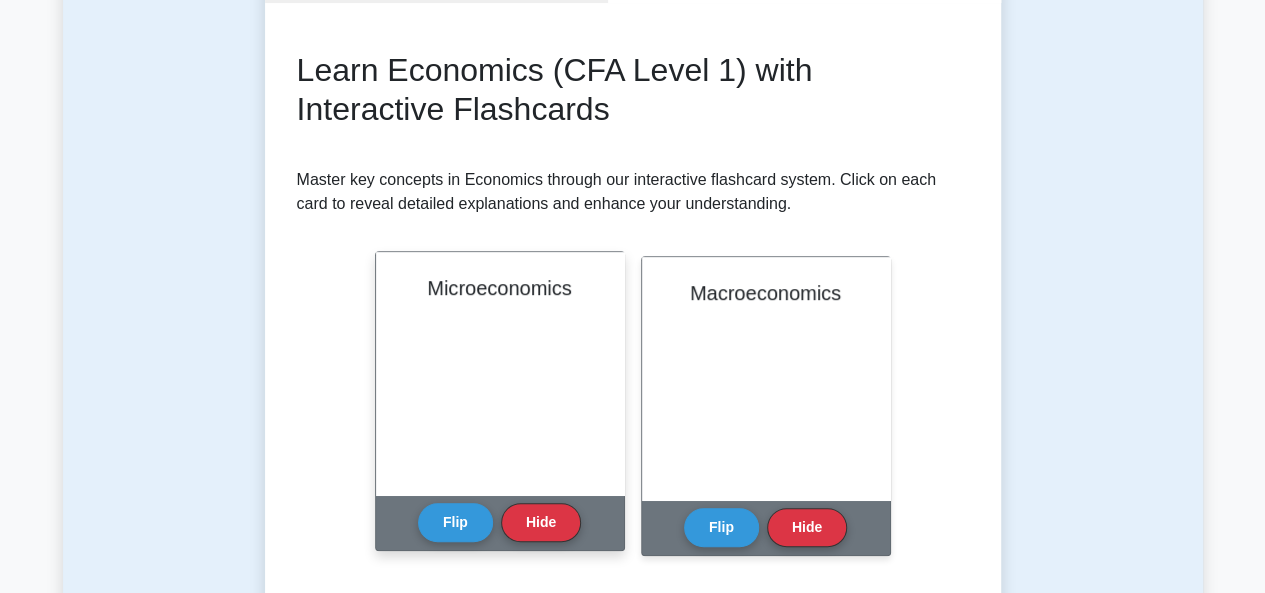click on "Microeconomics" at bounding box center (500, 373) 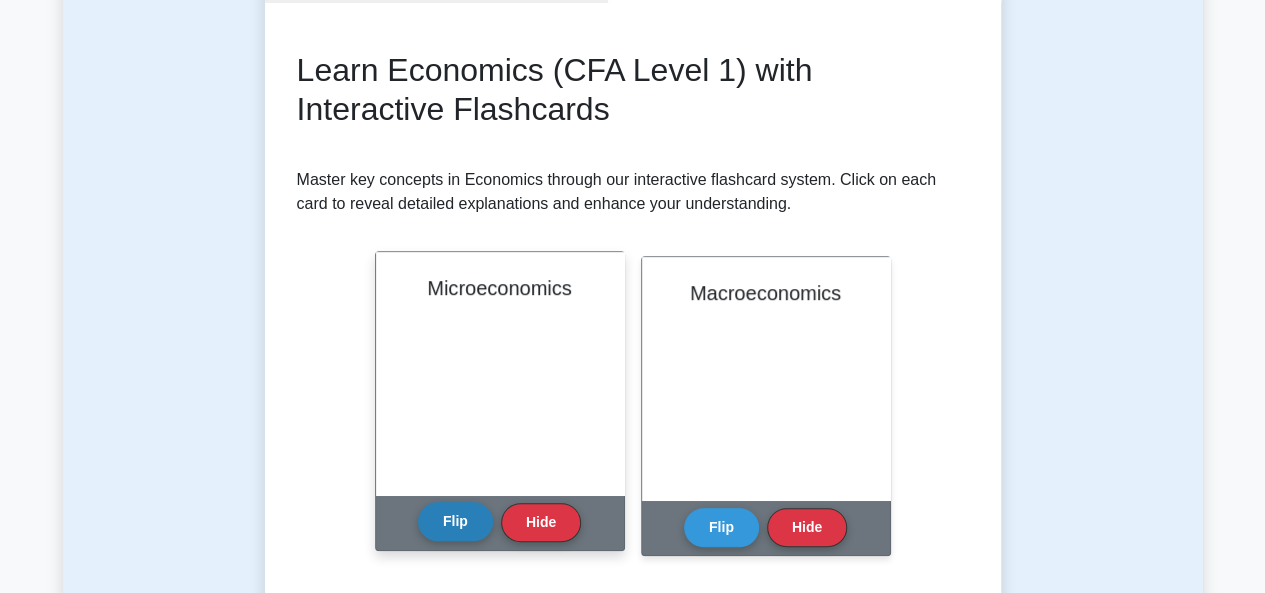 click on "Flip" at bounding box center (455, 521) 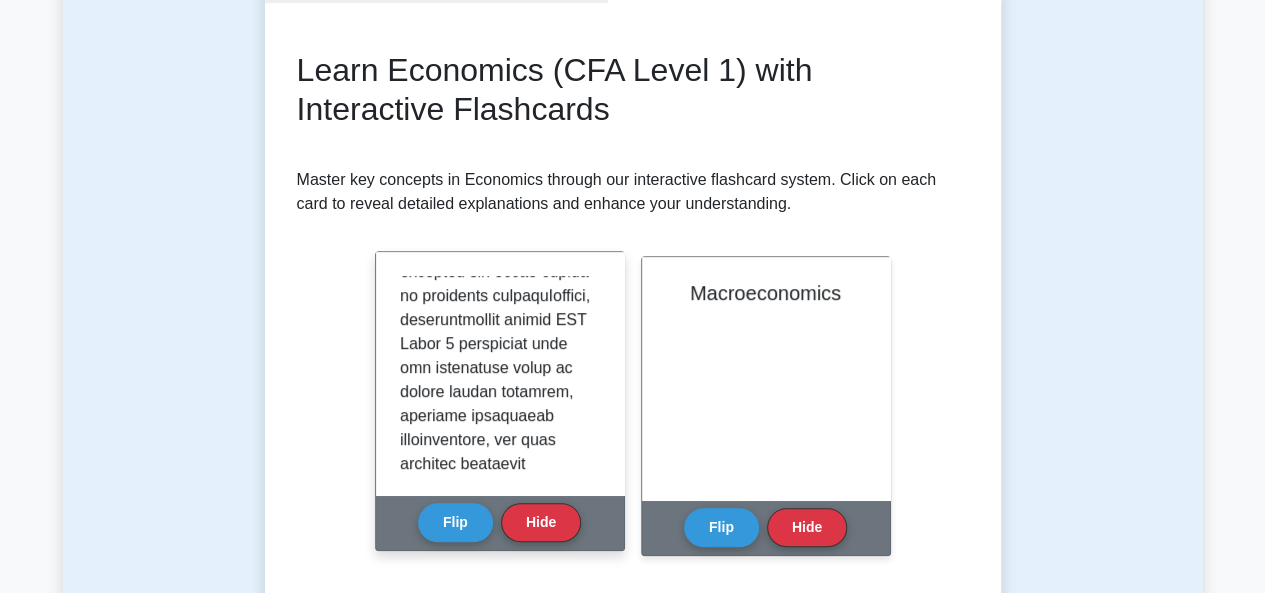 scroll, scrollTop: 2363, scrollLeft: 0, axis: vertical 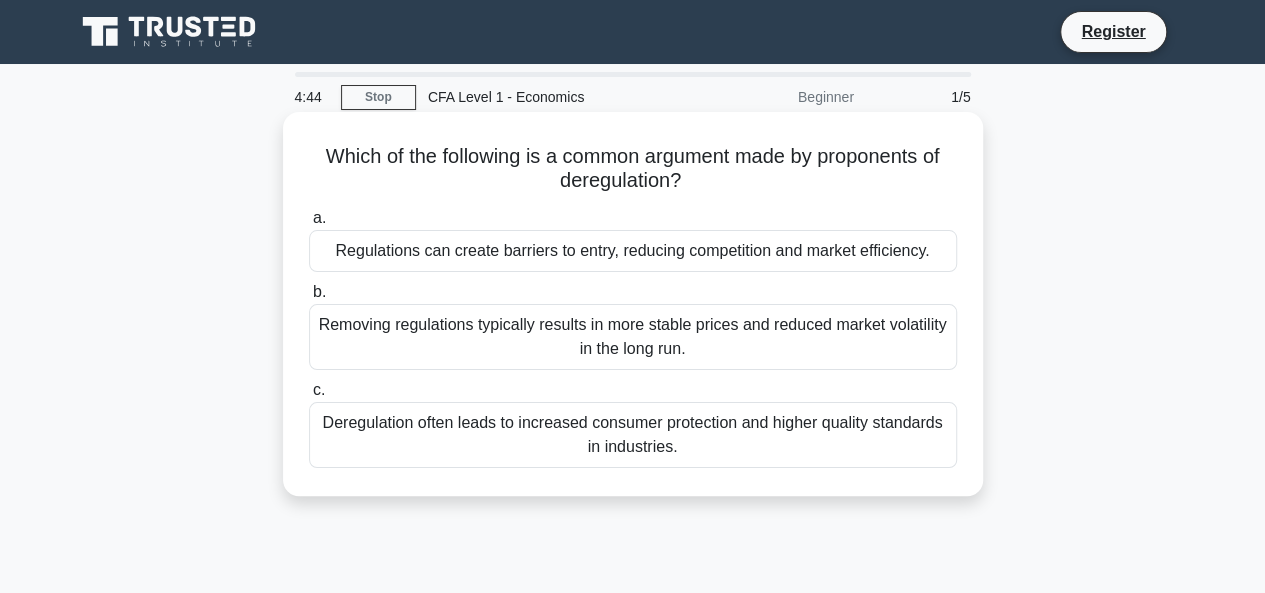 click on "Regulations can create barriers to entry, reducing competition and market efficiency." at bounding box center (633, 251) 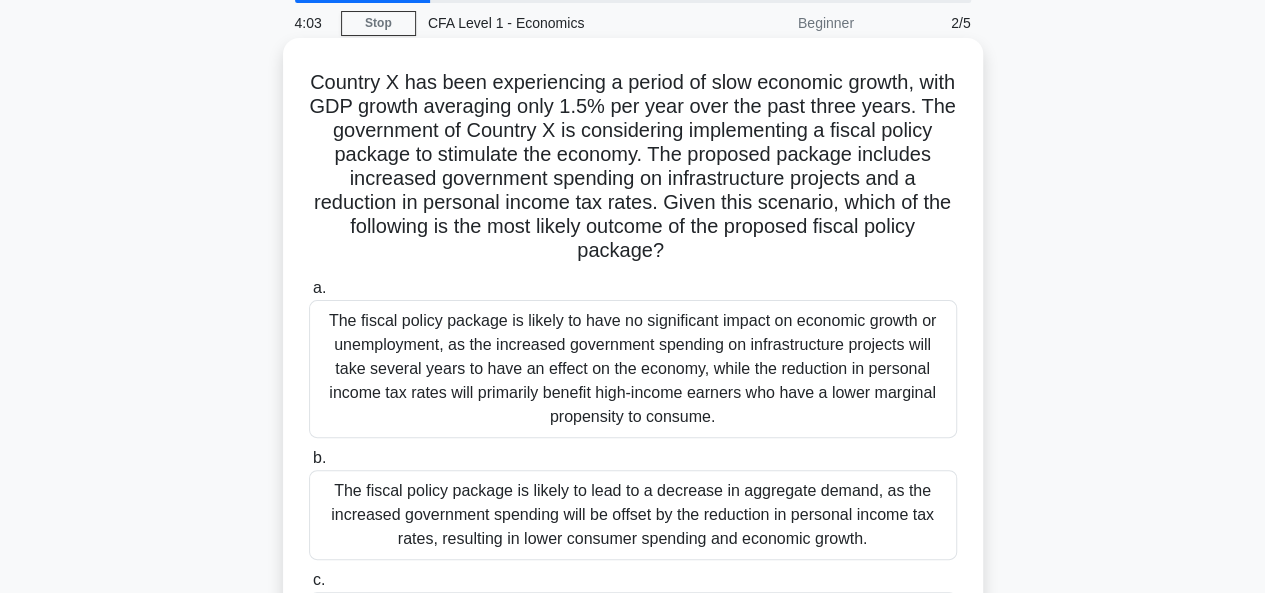 scroll, scrollTop: 75, scrollLeft: 0, axis: vertical 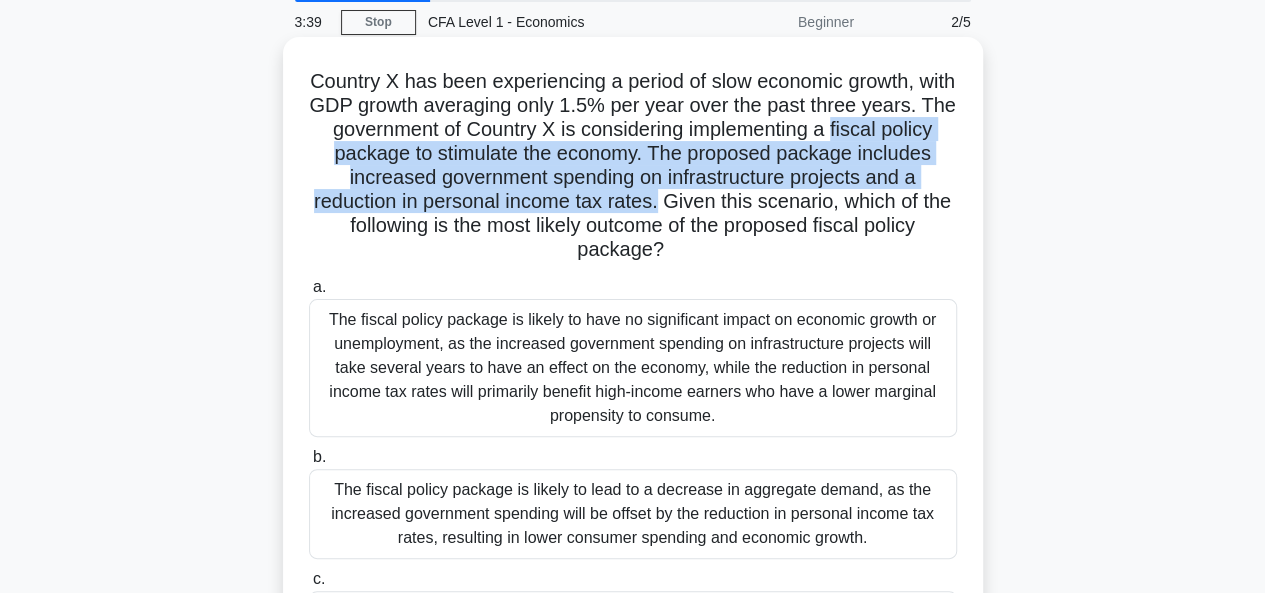 drag, startPoint x: 307, startPoint y: 156, endPoint x: 684, endPoint y: 205, distance: 380.17102 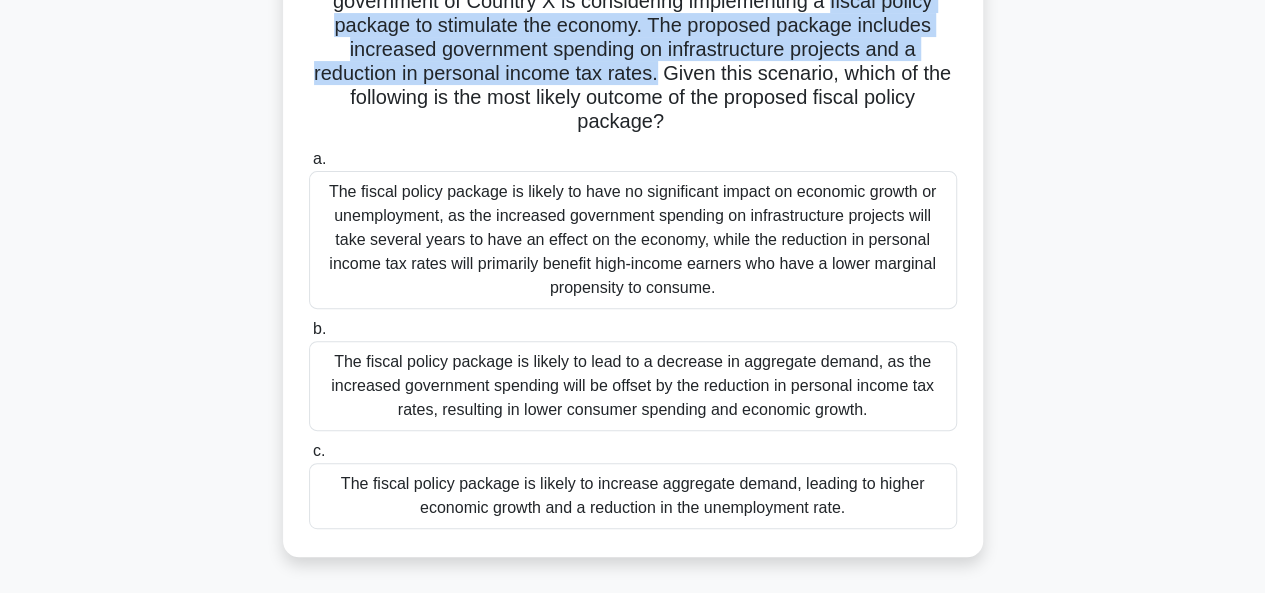 scroll, scrollTop: 212, scrollLeft: 0, axis: vertical 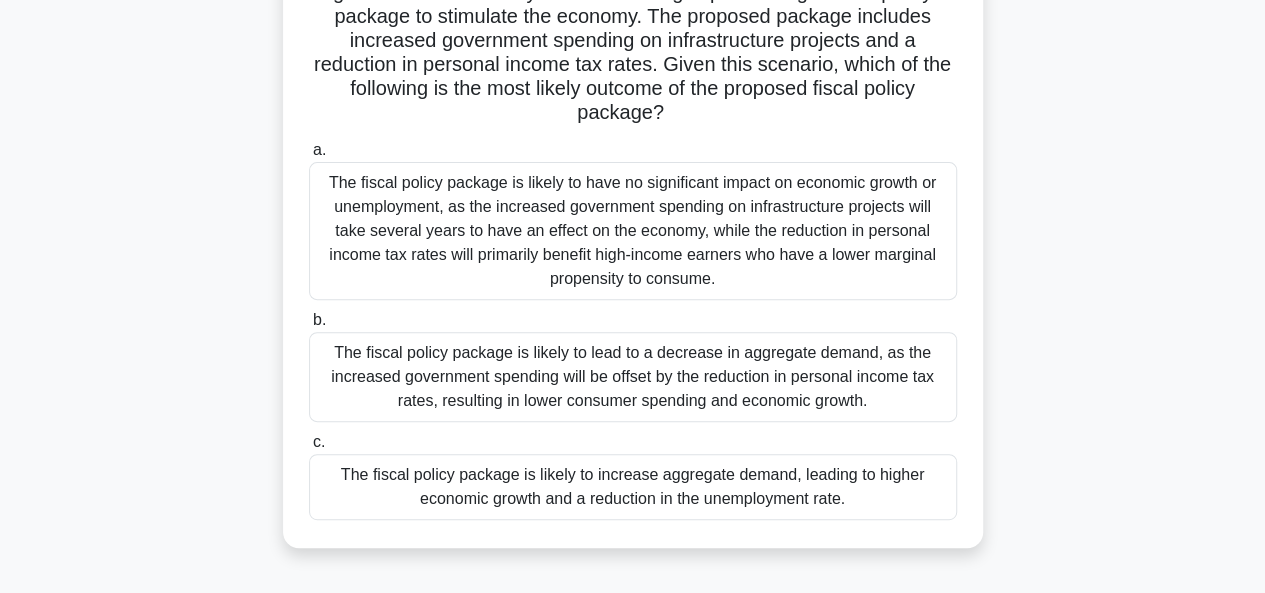 click on "The fiscal policy package is likely to increase aggregate demand, leading to higher economic growth and a reduction in the unemployment rate." at bounding box center [633, 487] 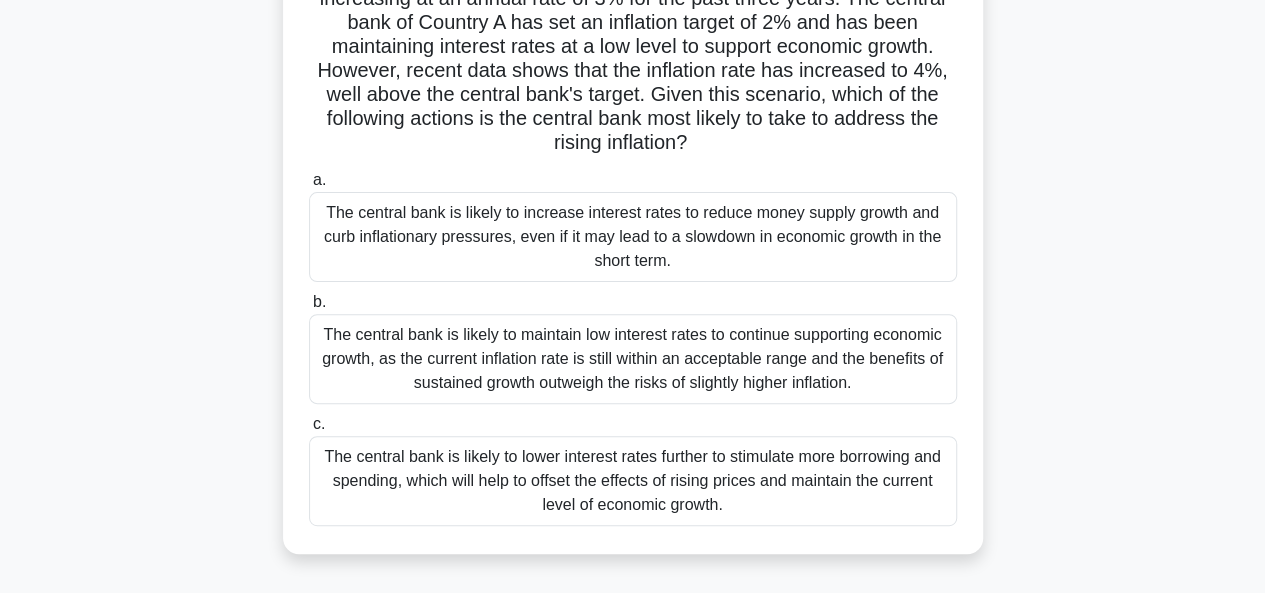scroll, scrollTop: 189, scrollLeft: 0, axis: vertical 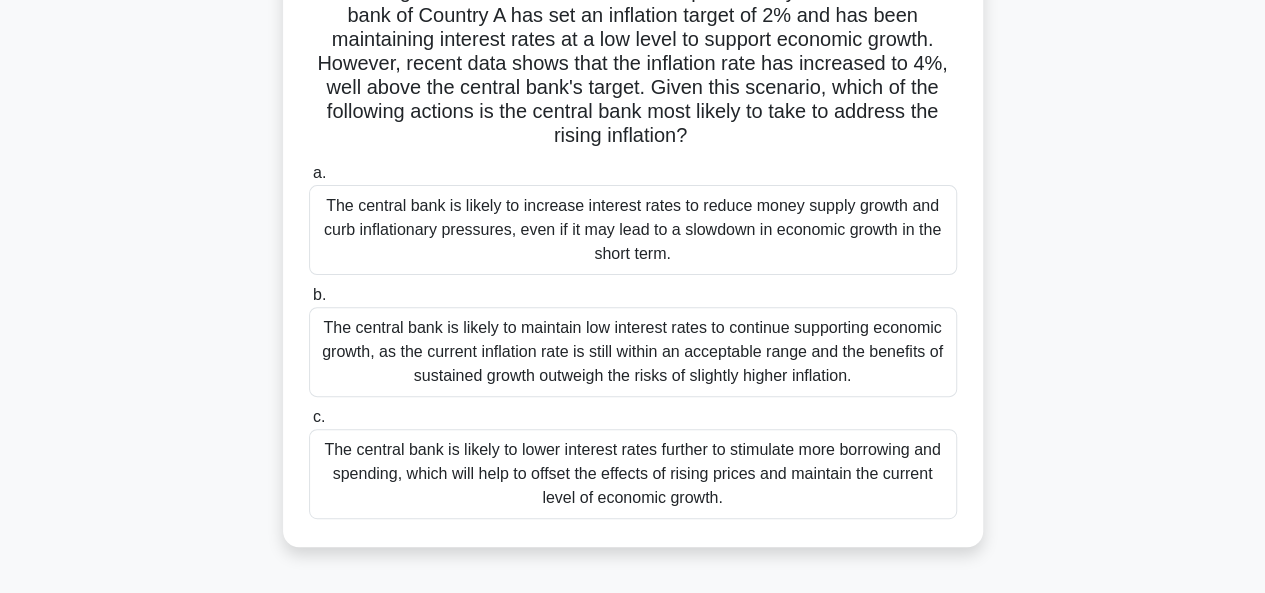 click on "The central bank is likely to lower interest rates further to stimulate more borrowing and spending, which will help to offset the effects of rising prices and maintain the current level of economic growth." at bounding box center (633, 474) 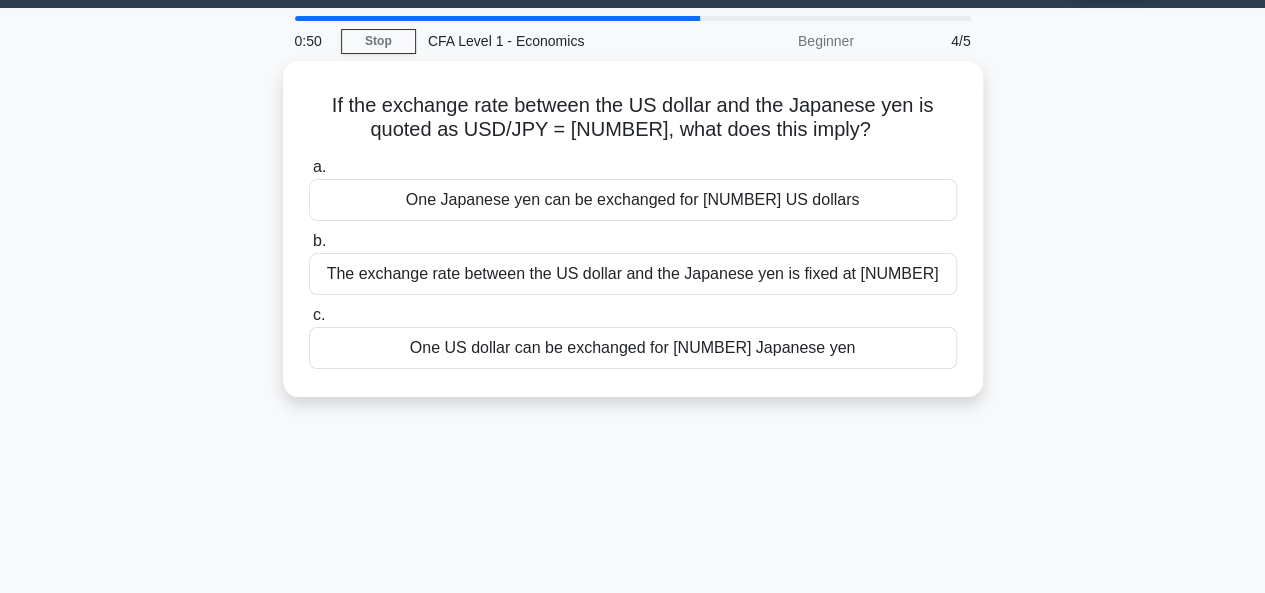 scroll, scrollTop: 0, scrollLeft: 0, axis: both 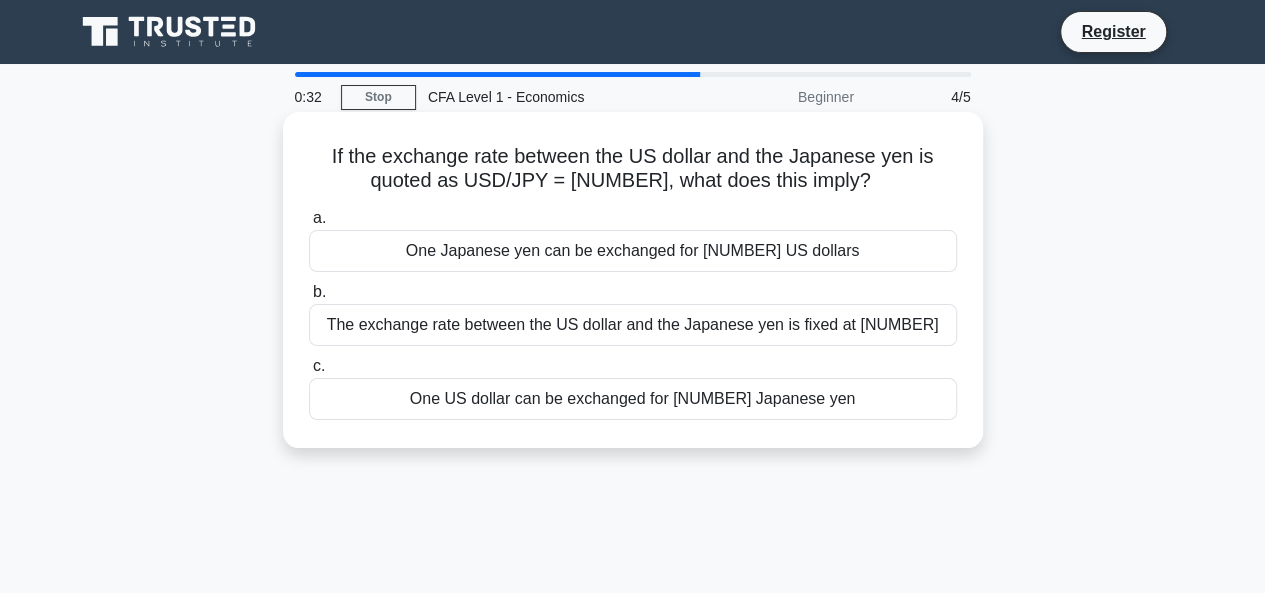 click on "One US dollar can be exchanged for 110.50 Japanese yen" at bounding box center [633, 399] 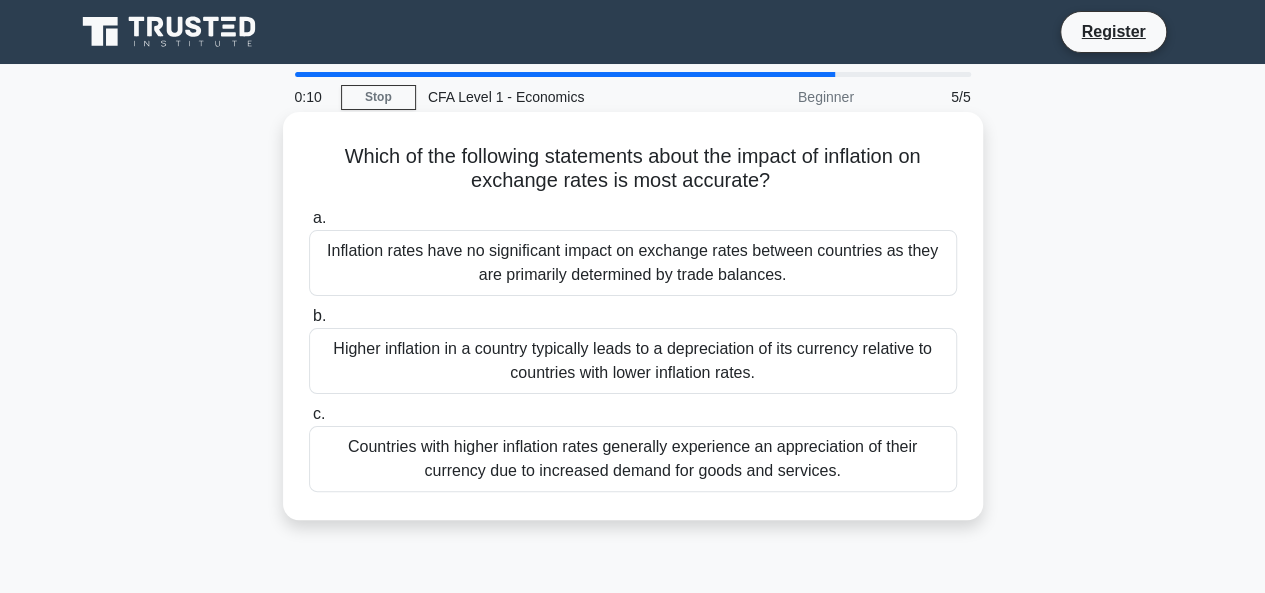 click on "Higher inflation in a country typically leads to a depreciation of its currency relative to countries with lower inflation rates." at bounding box center (633, 361) 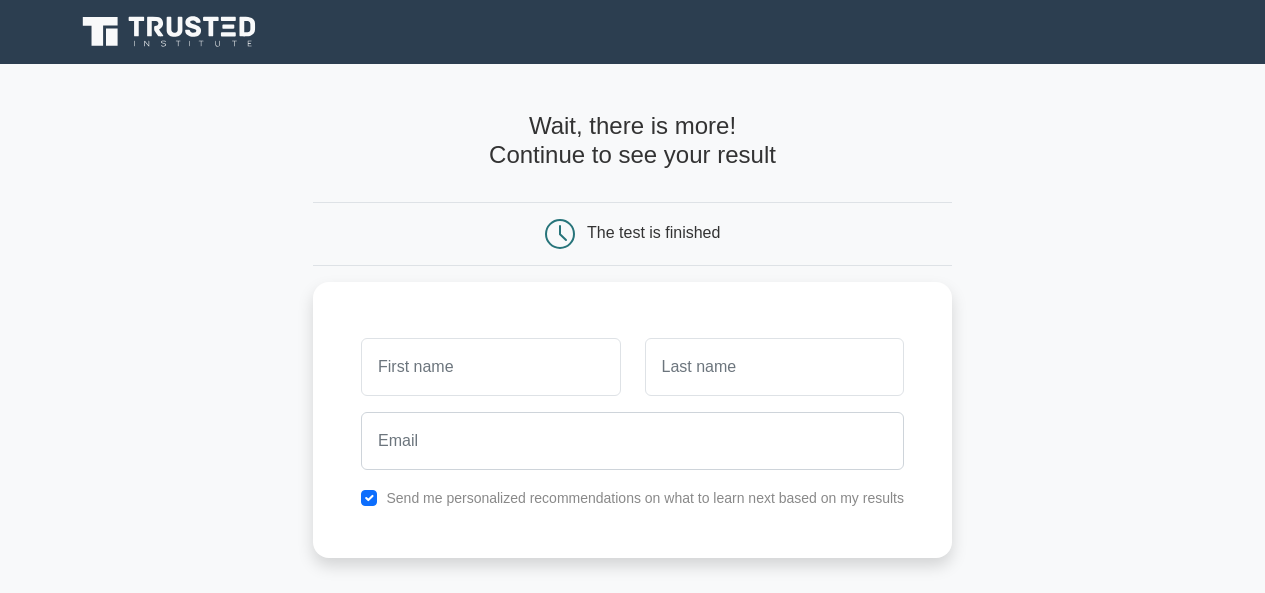 scroll, scrollTop: 33, scrollLeft: 0, axis: vertical 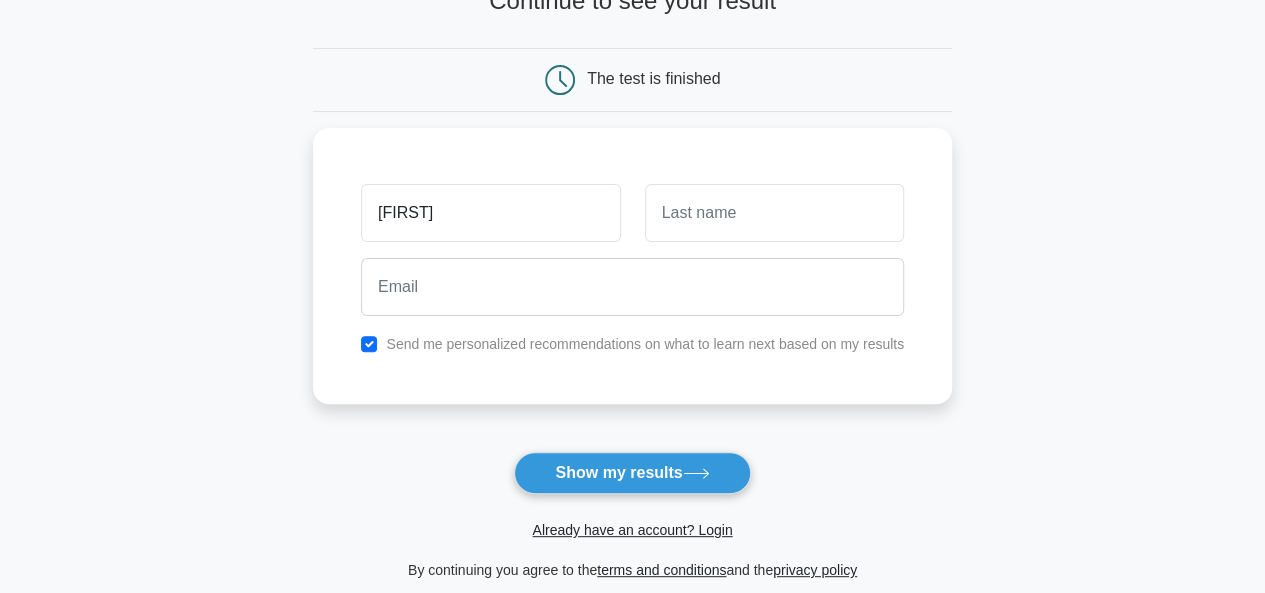 type on "Aline" 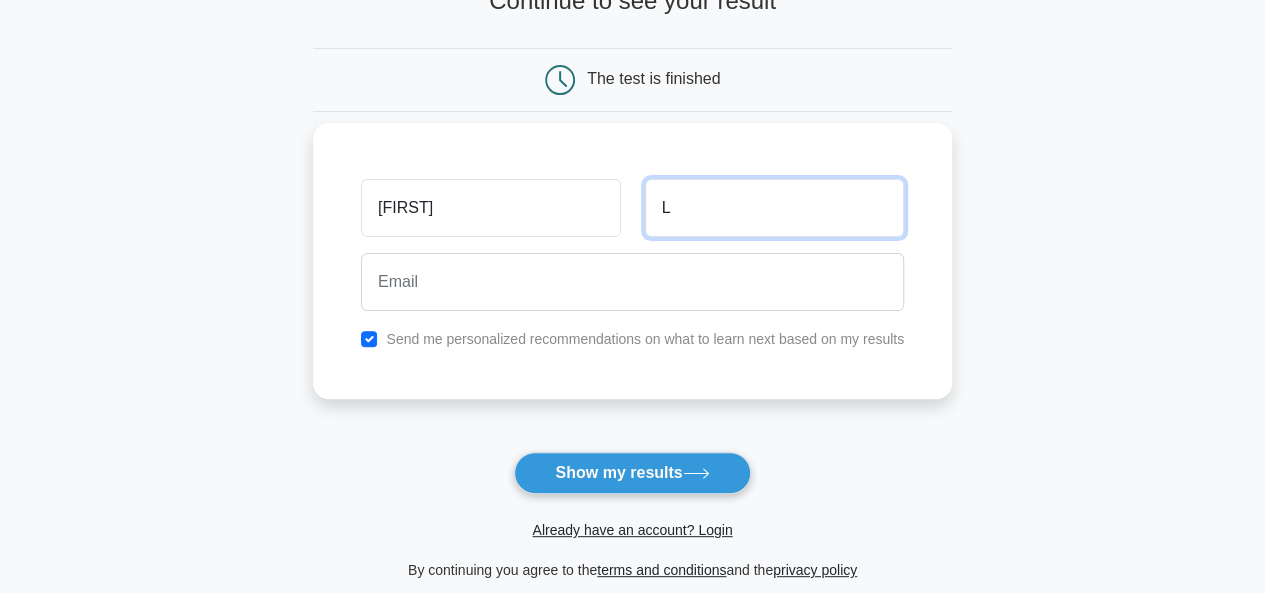 click on "L" at bounding box center (774, 208) 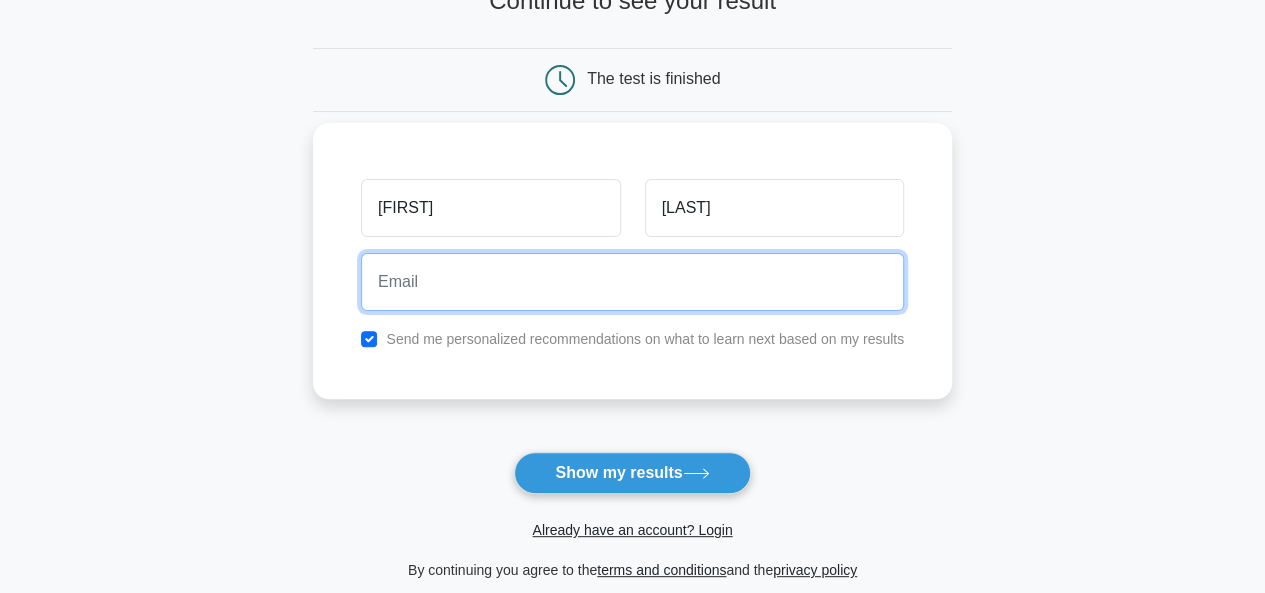 click at bounding box center [632, 282] 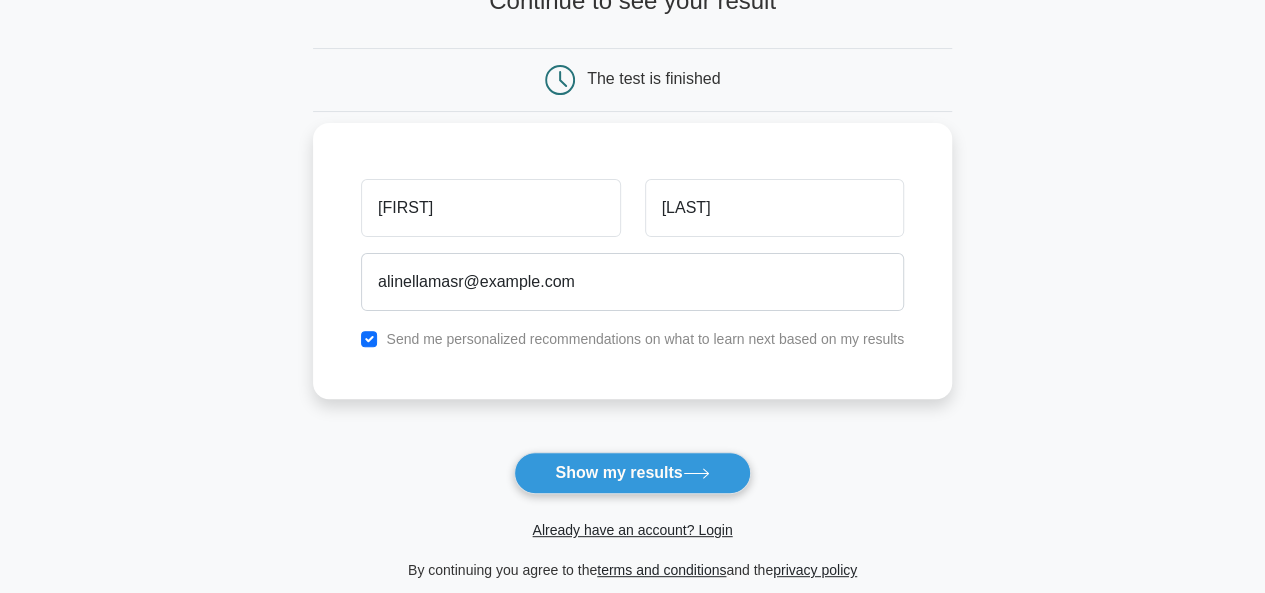 click on "Send me personalized recommendations on what to learn next based on my results" at bounding box center (645, 339) 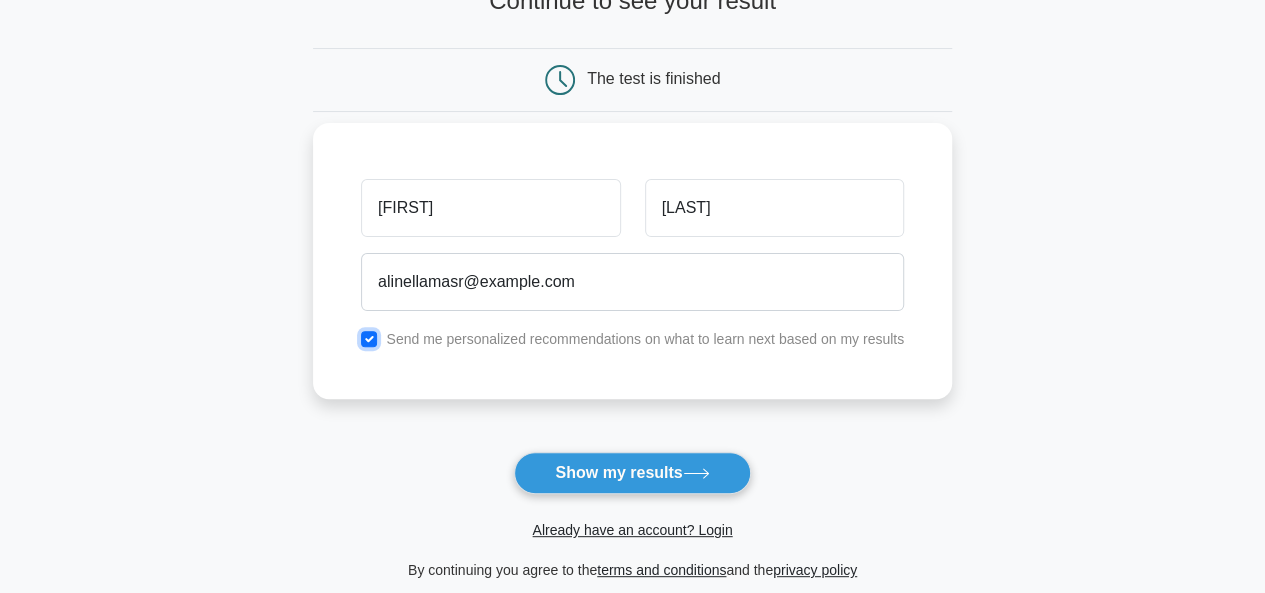 click at bounding box center (369, 339) 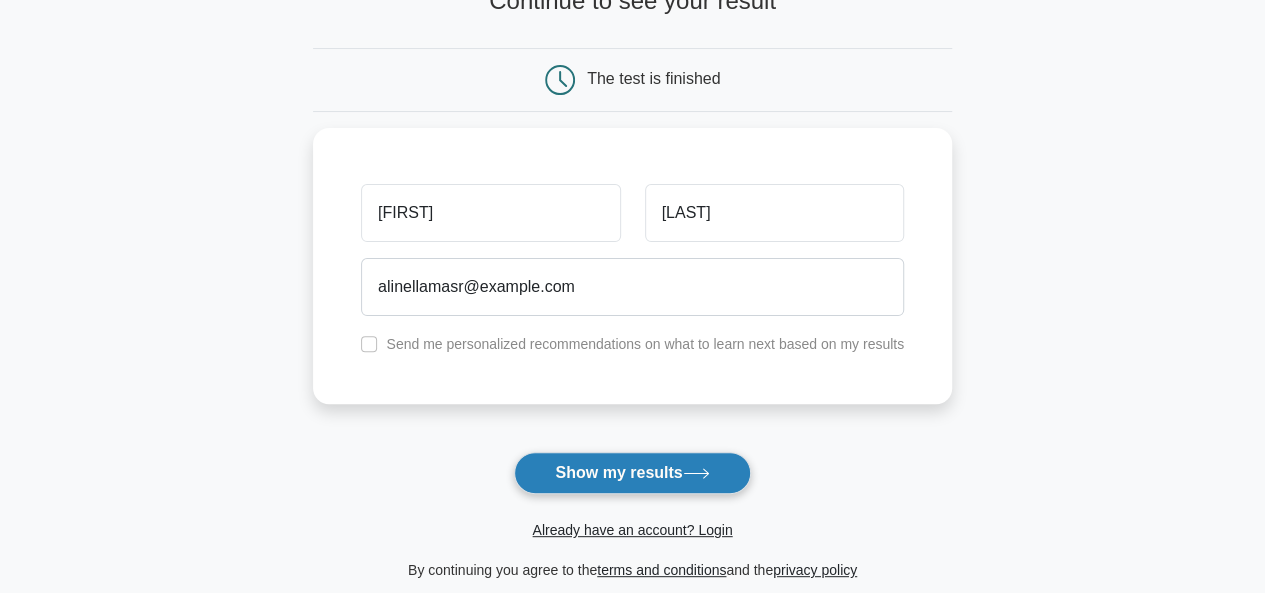 click on "Show my results" at bounding box center [632, 473] 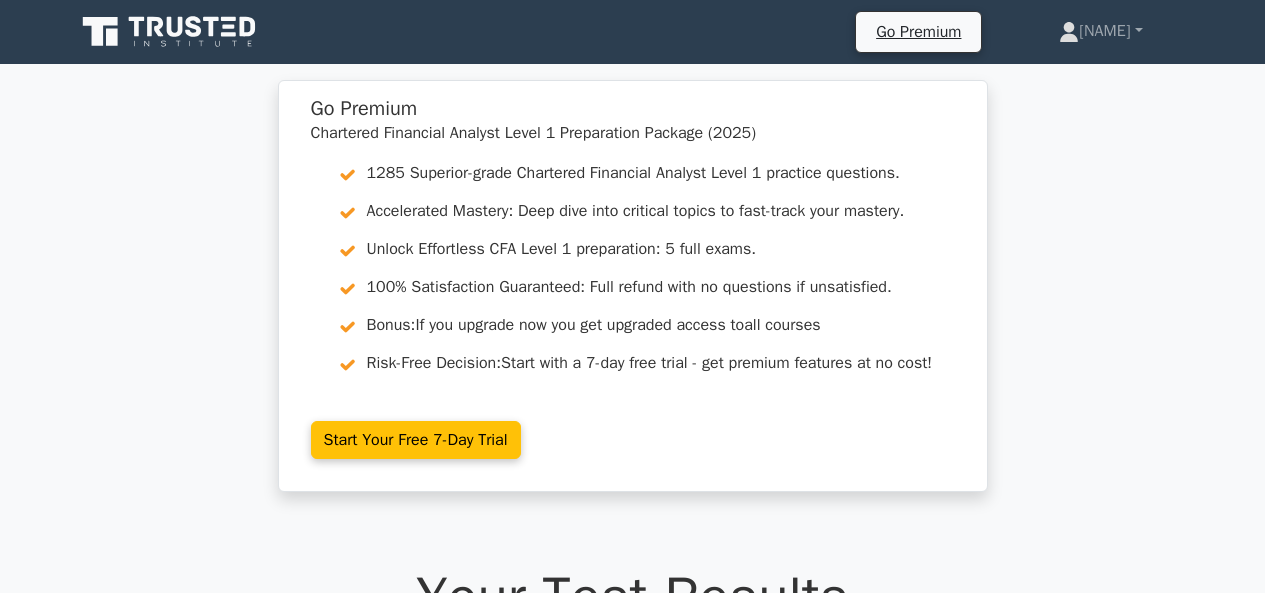 scroll, scrollTop: 0, scrollLeft: 0, axis: both 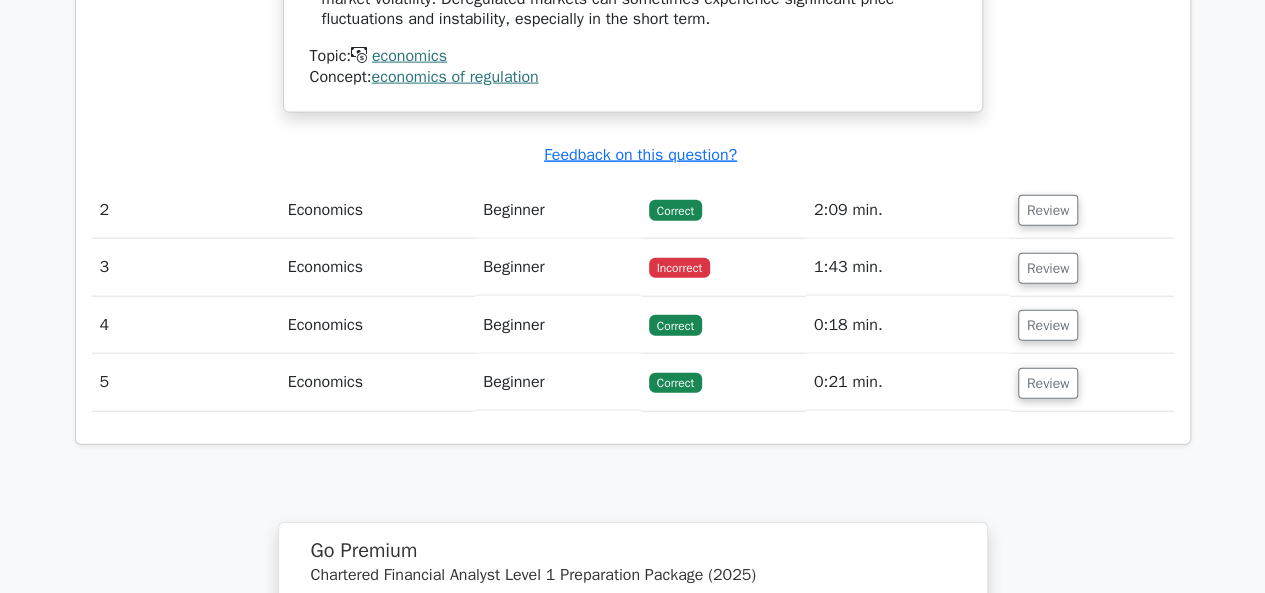 click on "Incorrect" at bounding box center [723, 267] 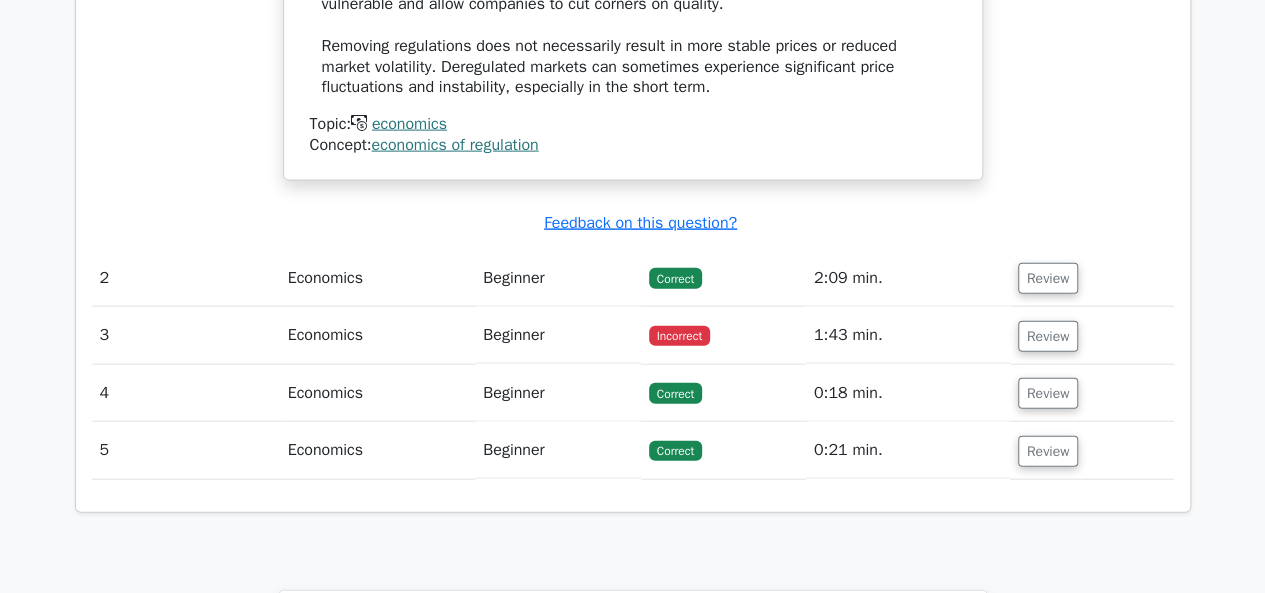 scroll, scrollTop: 2177, scrollLeft: 0, axis: vertical 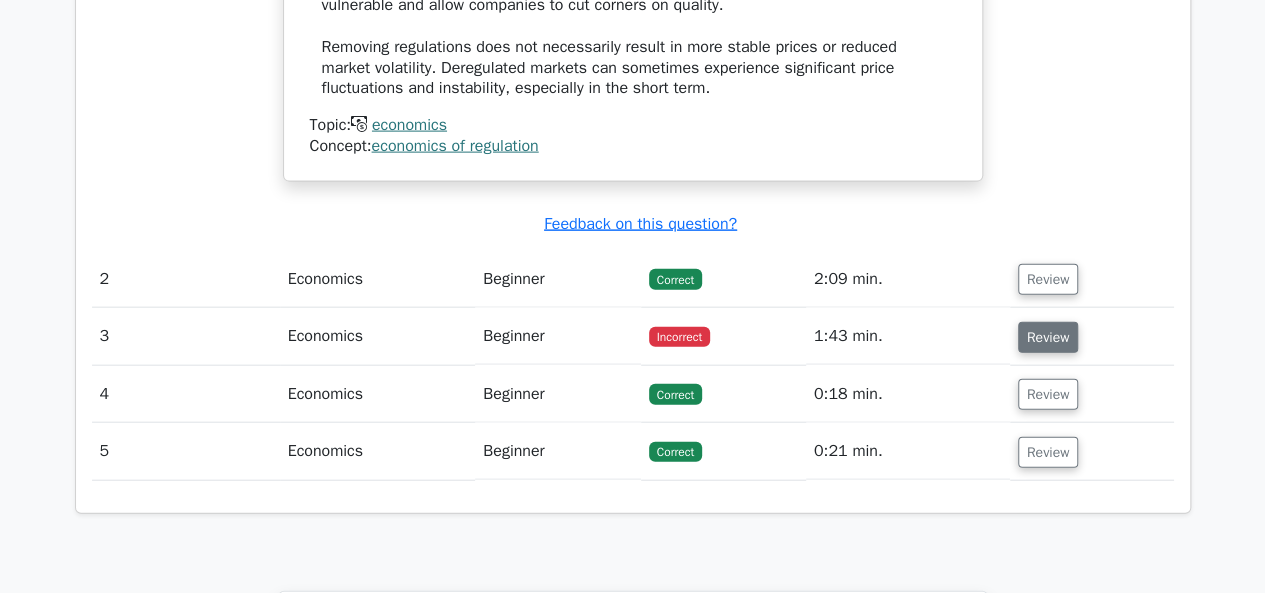 click on "Review" at bounding box center (1048, 337) 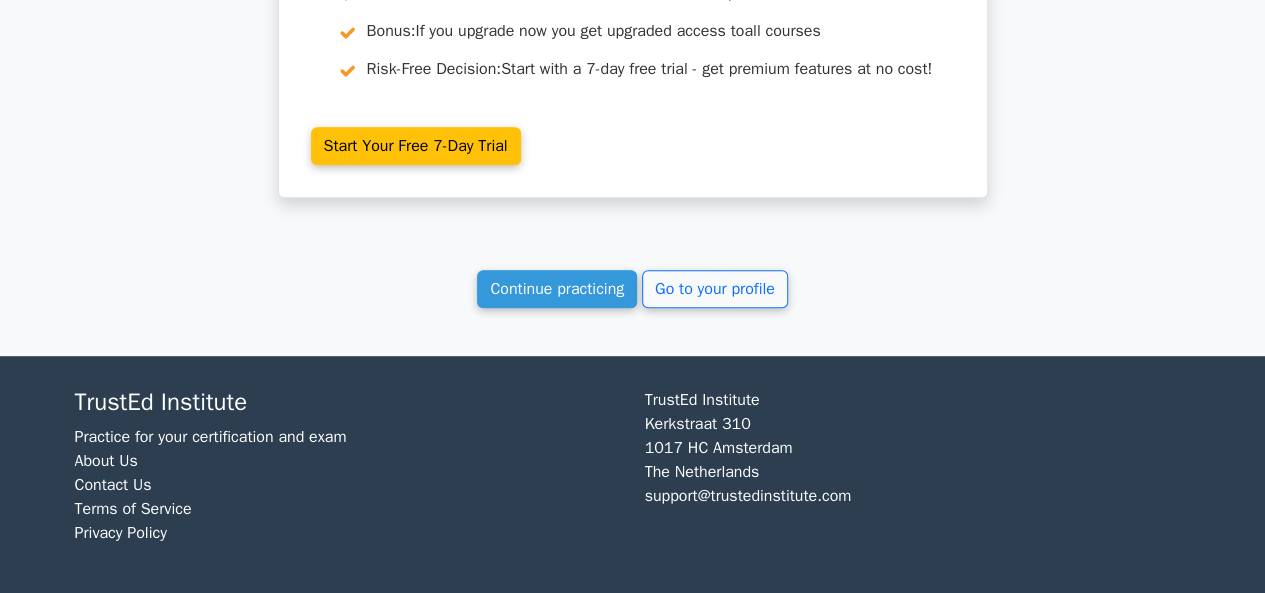 scroll, scrollTop: 4182, scrollLeft: 0, axis: vertical 